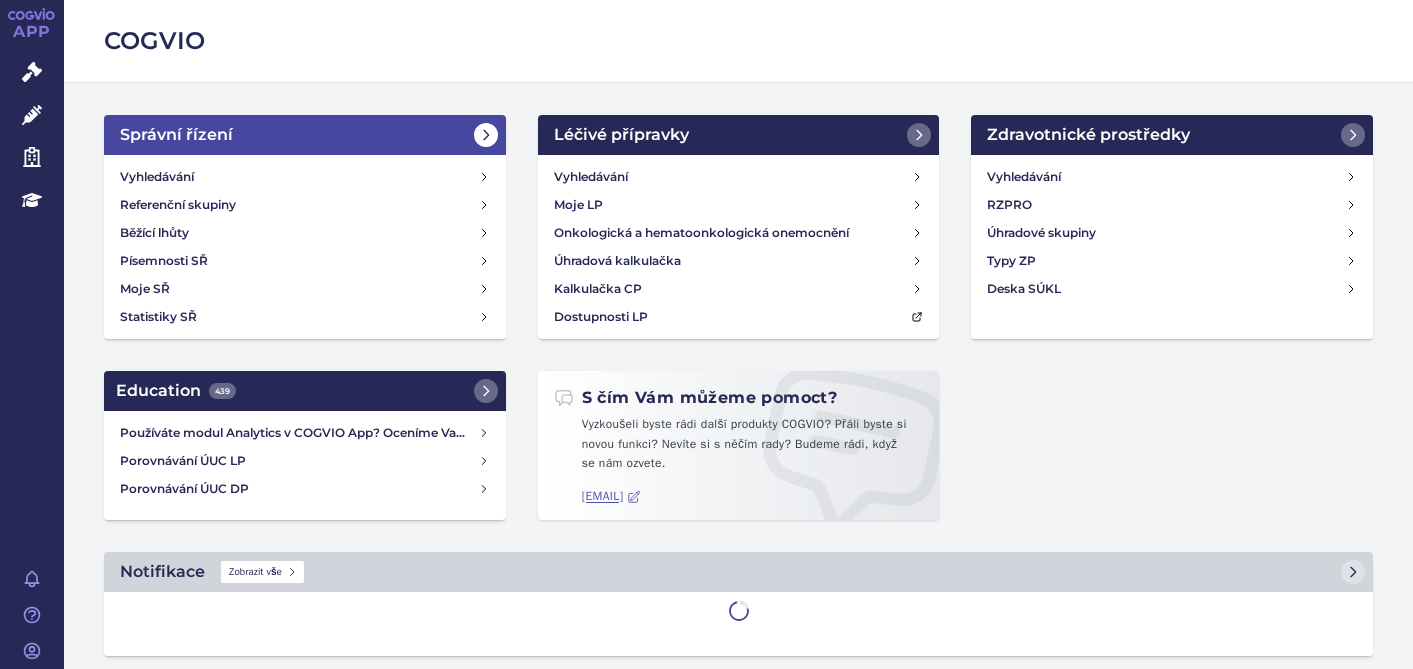 scroll, scrollTop: 0, scrollLeft: 0, axis: both 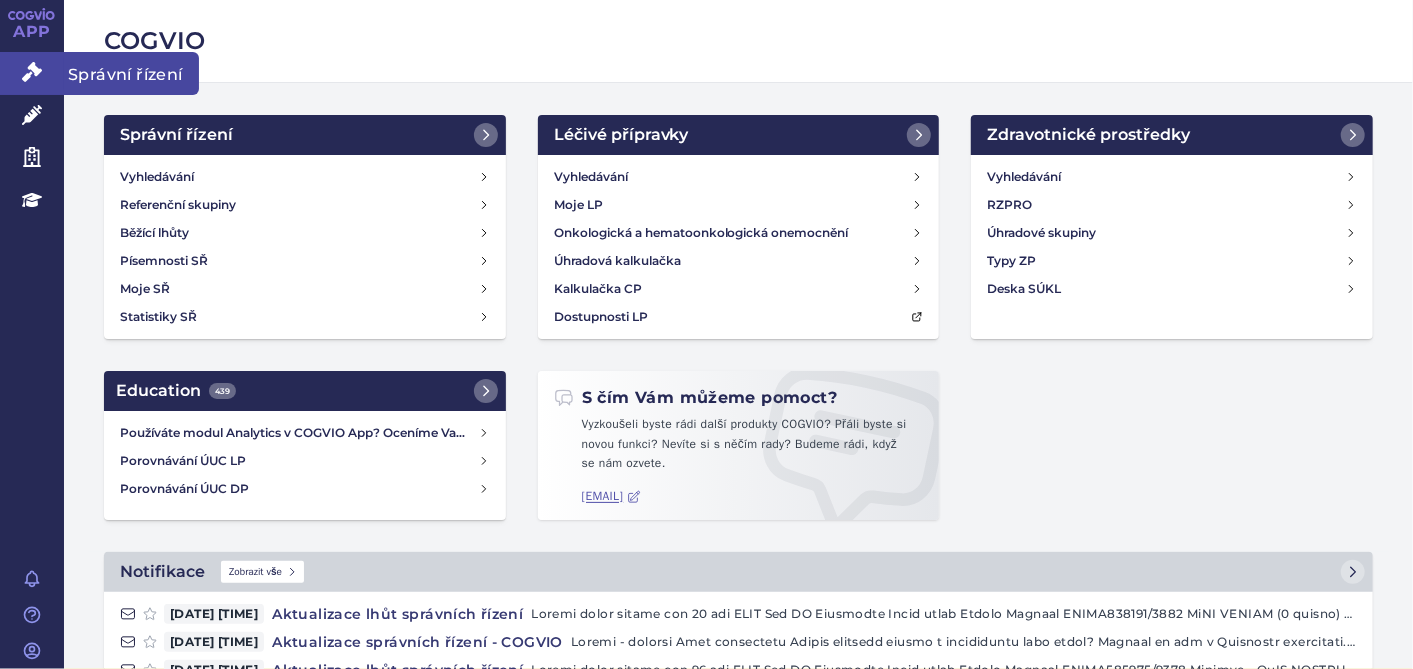 click 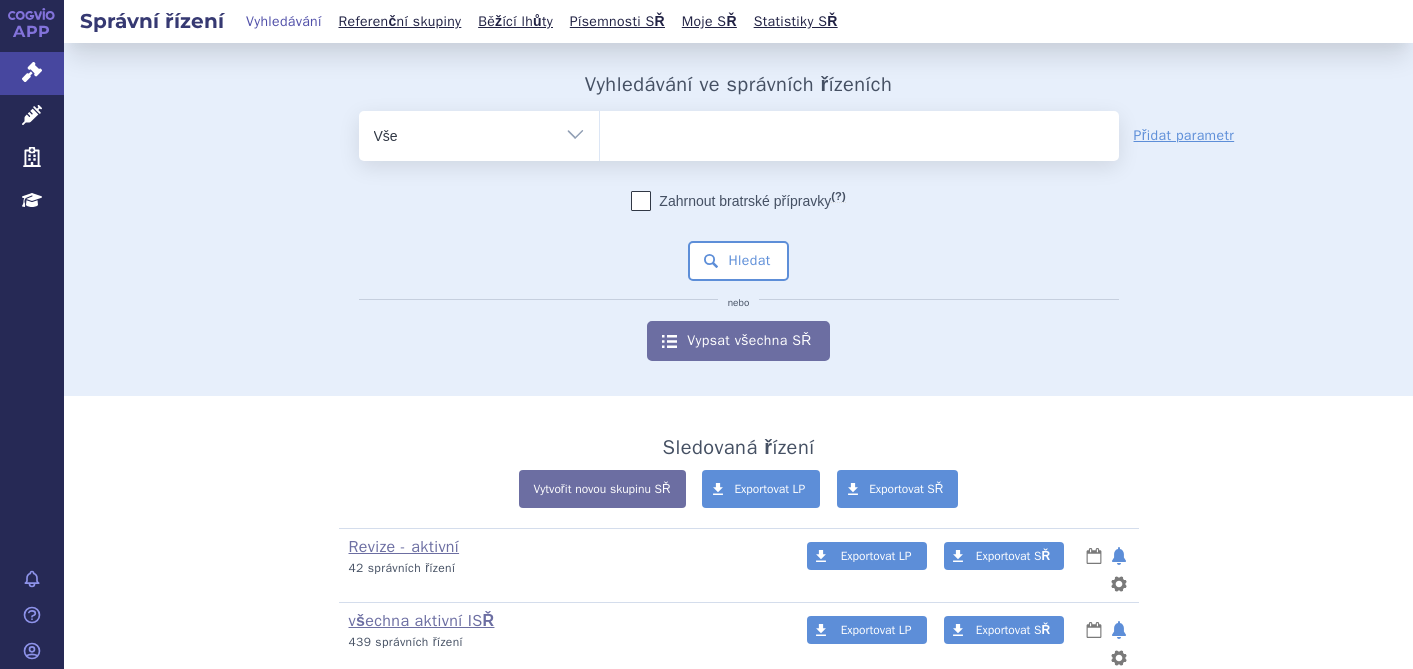 scroll, scrollTop: 0, scrollLeft: 0, axis: both 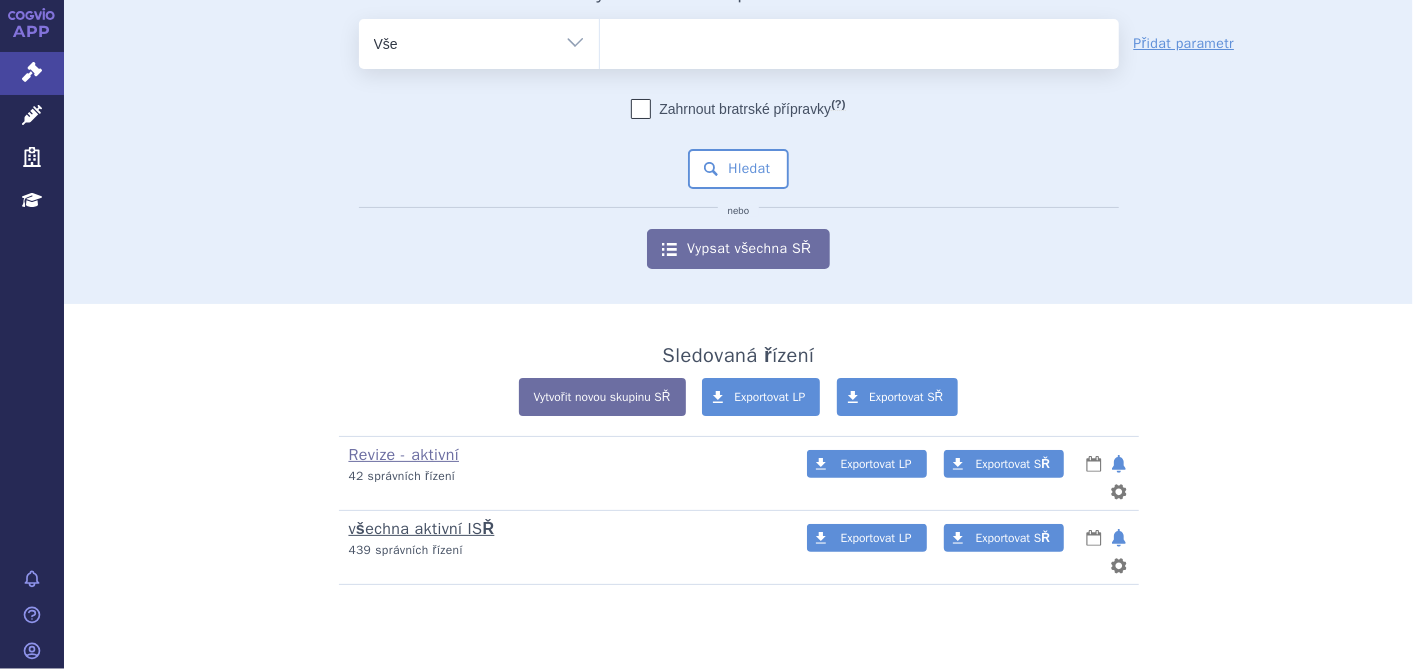 click on "všechna aktivní ISŘ" at bounding box center [422, 529] 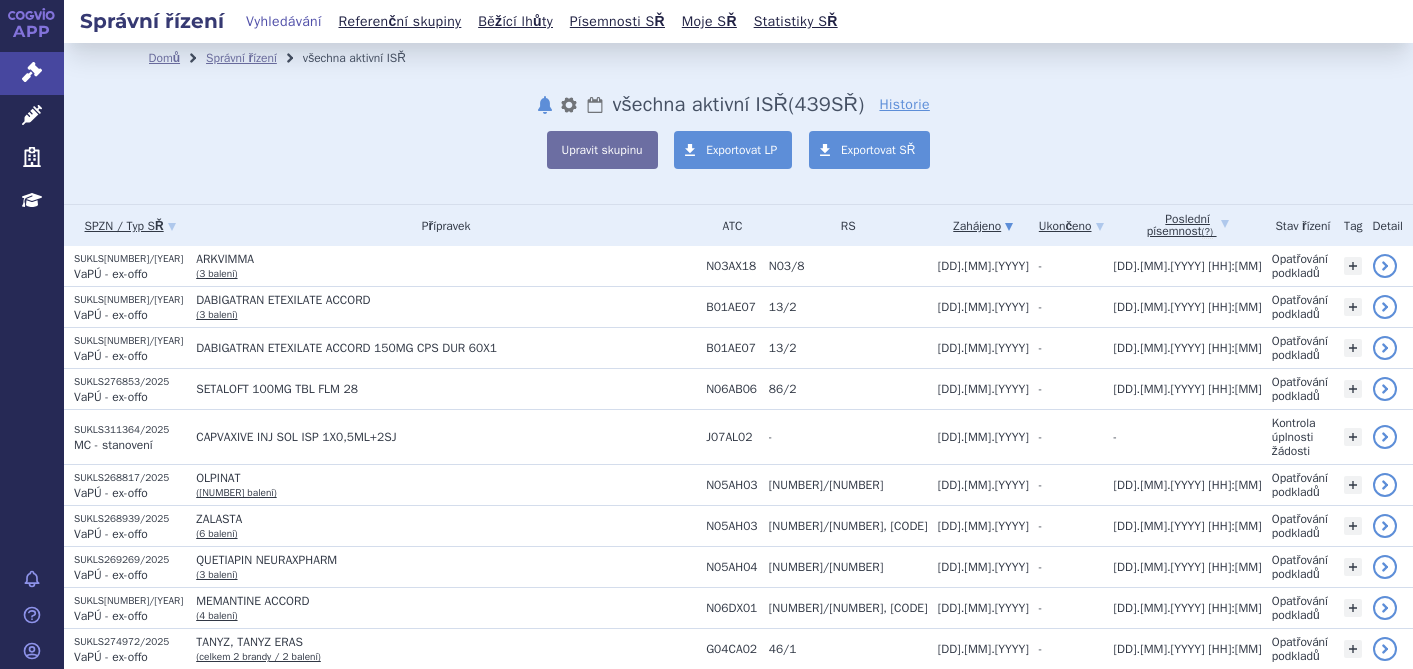 scroll, scrollTop: 0, scrollLeft: 0, axis: both 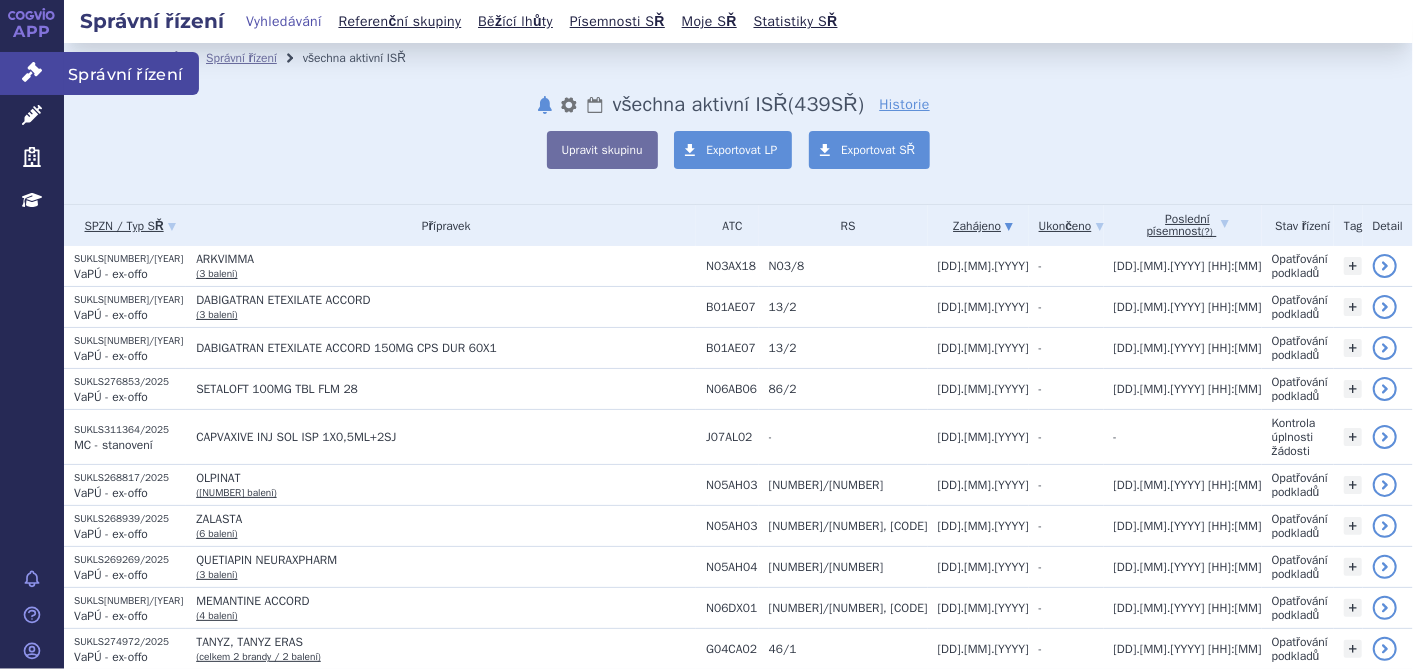 click 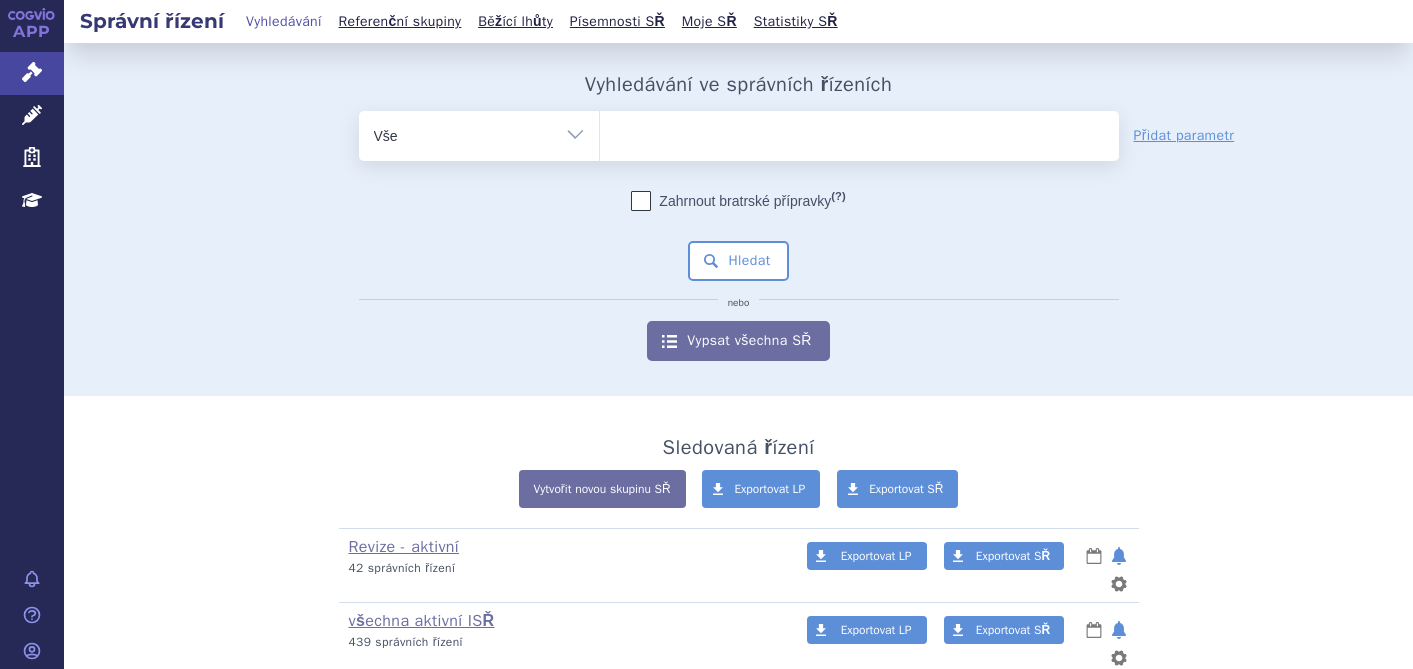 scroll, scrollTop: 0, scrollLeft: 0, axis: both 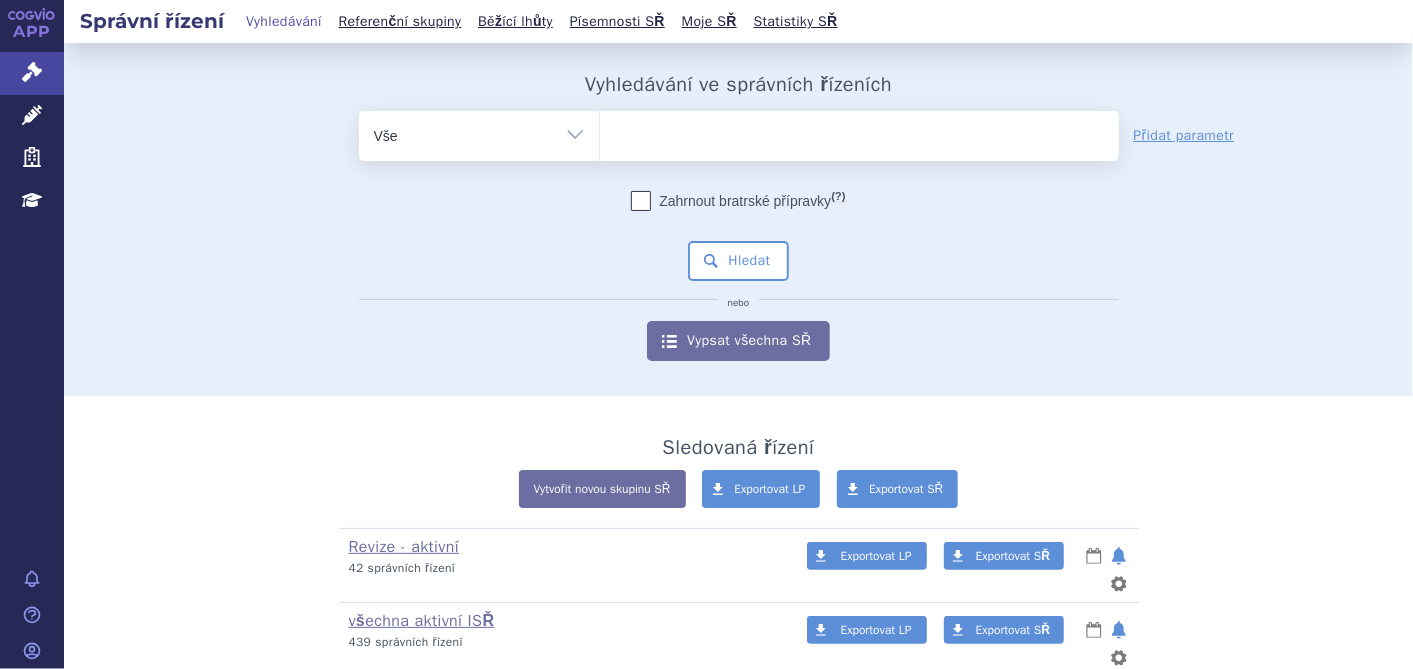 click at bounding box center [859, 132] 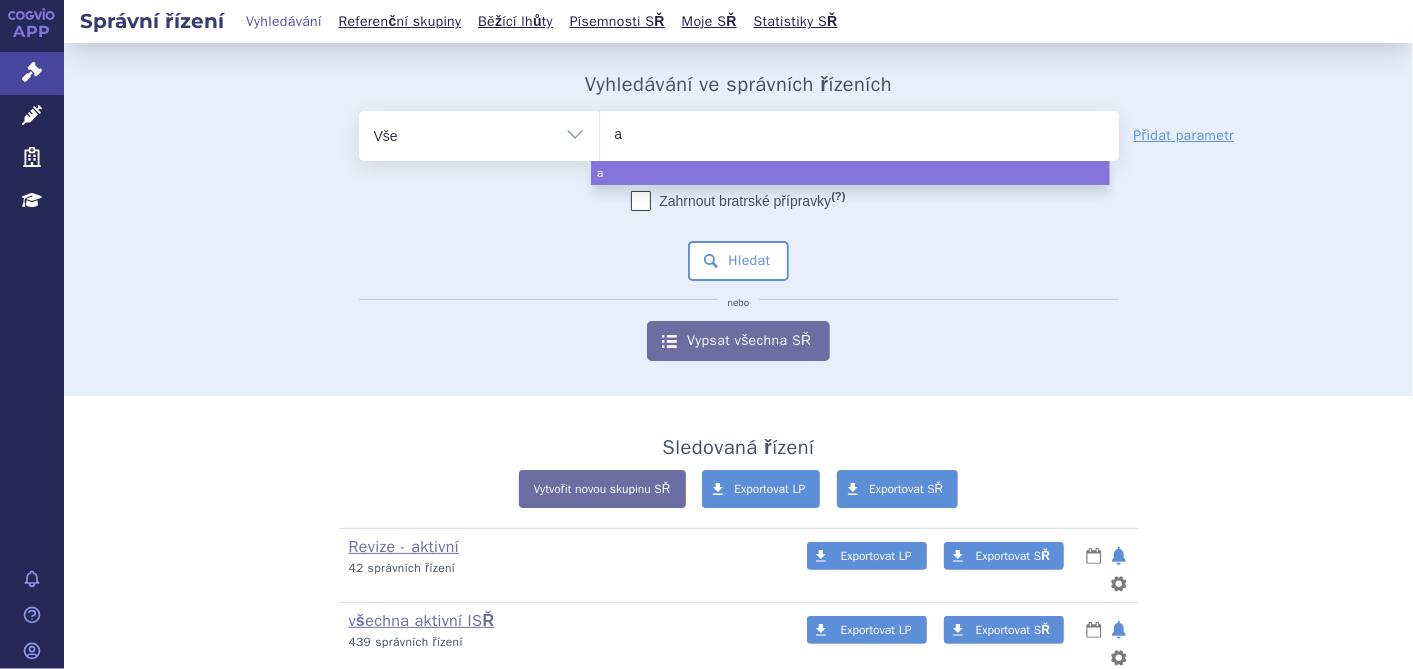 type on "ag" 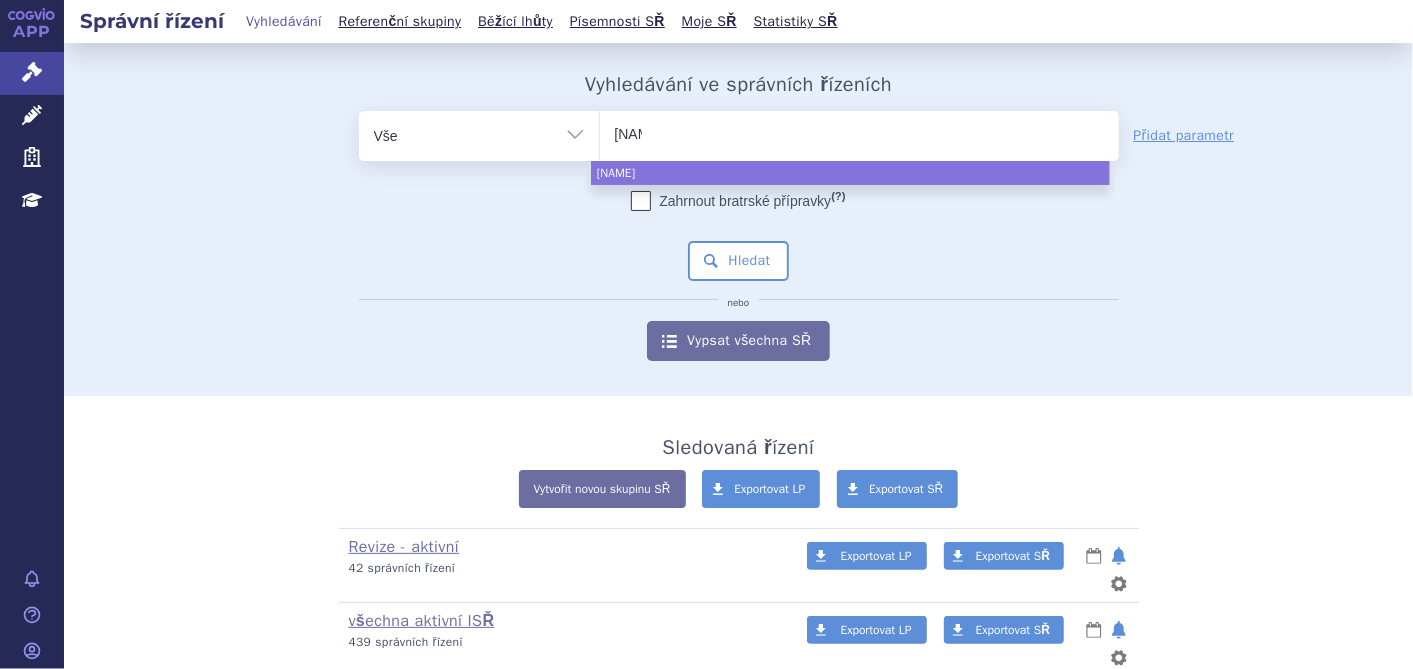 type on "aga" 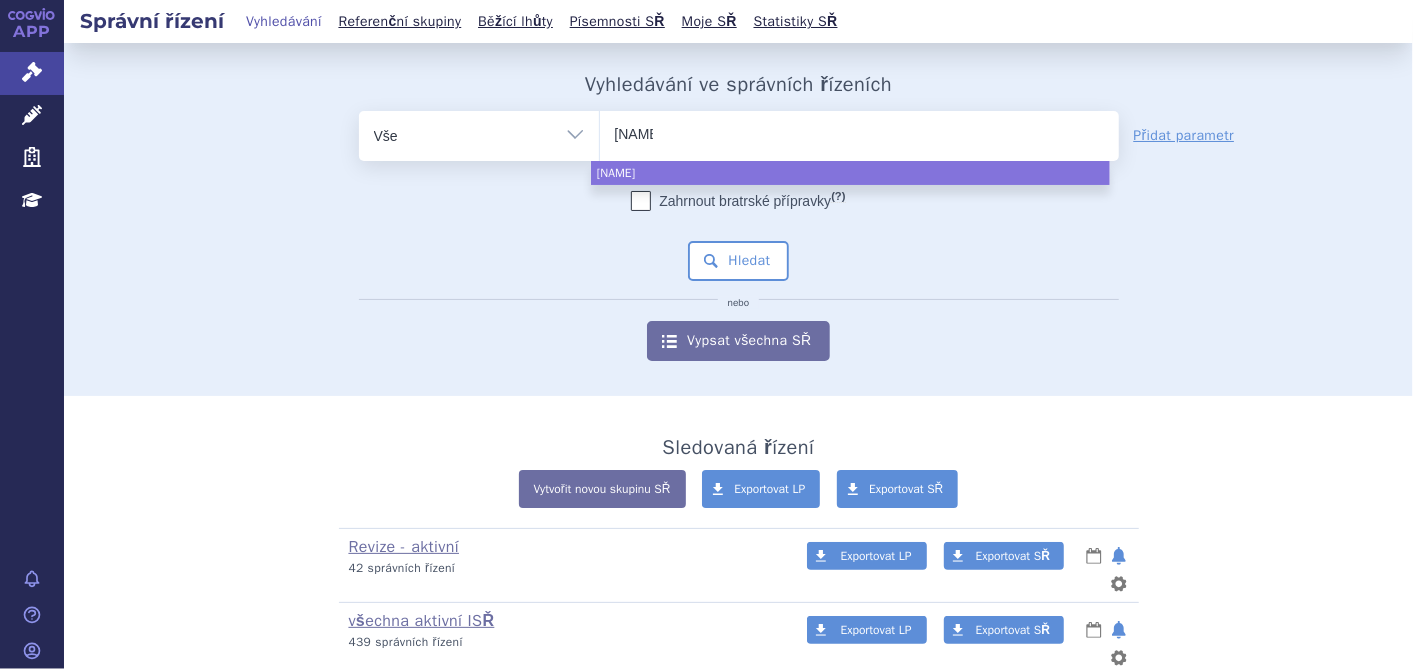 type on "agam" 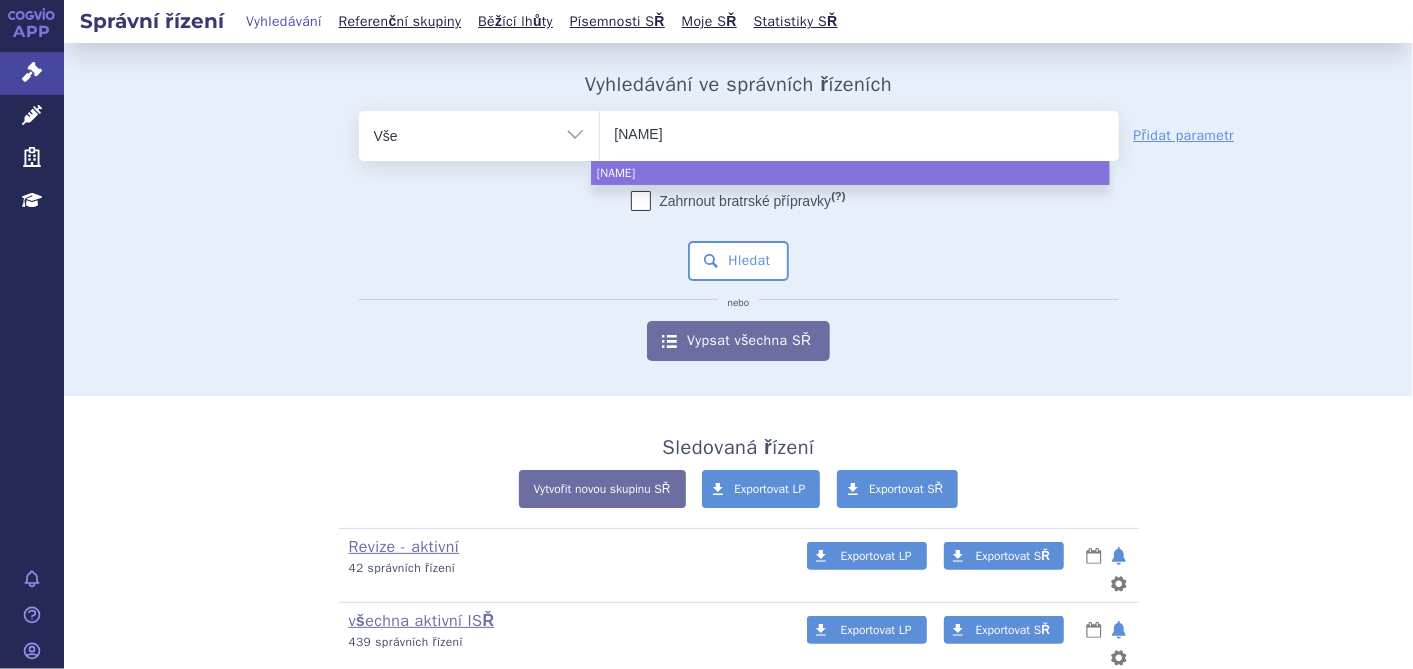 type on "agamr" 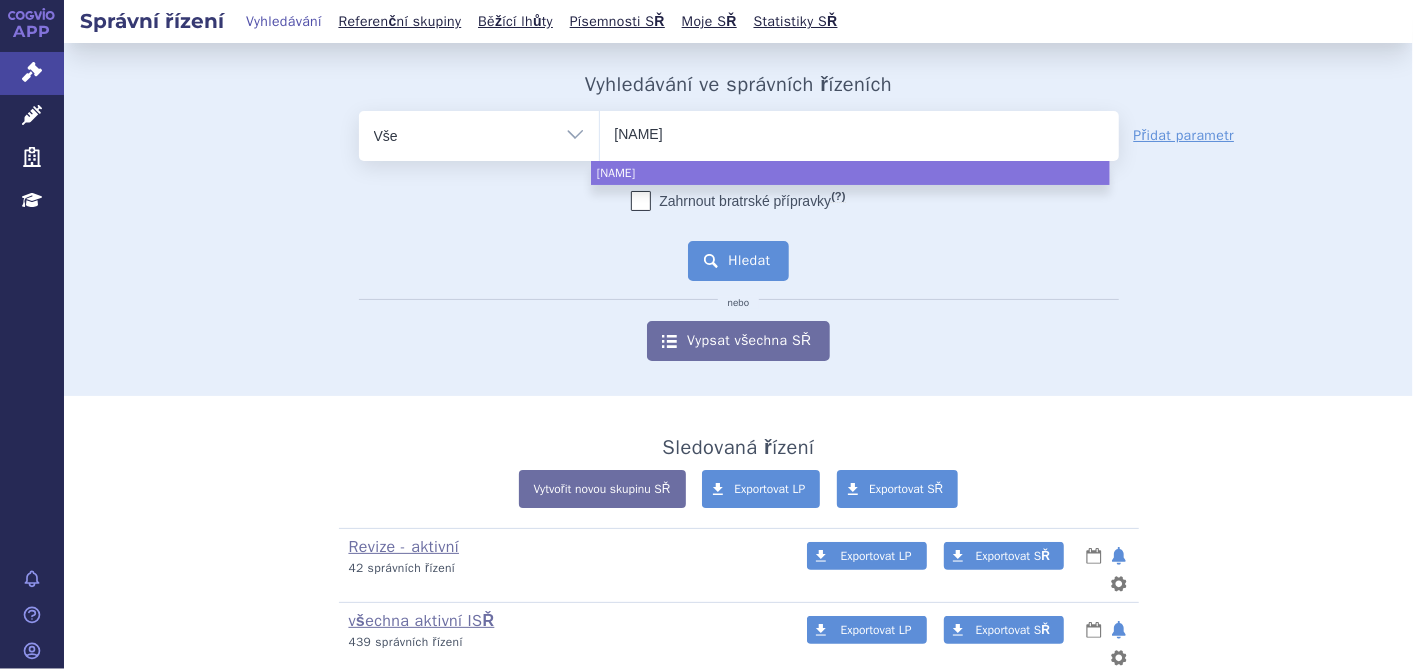 select on "[LOCATION]" 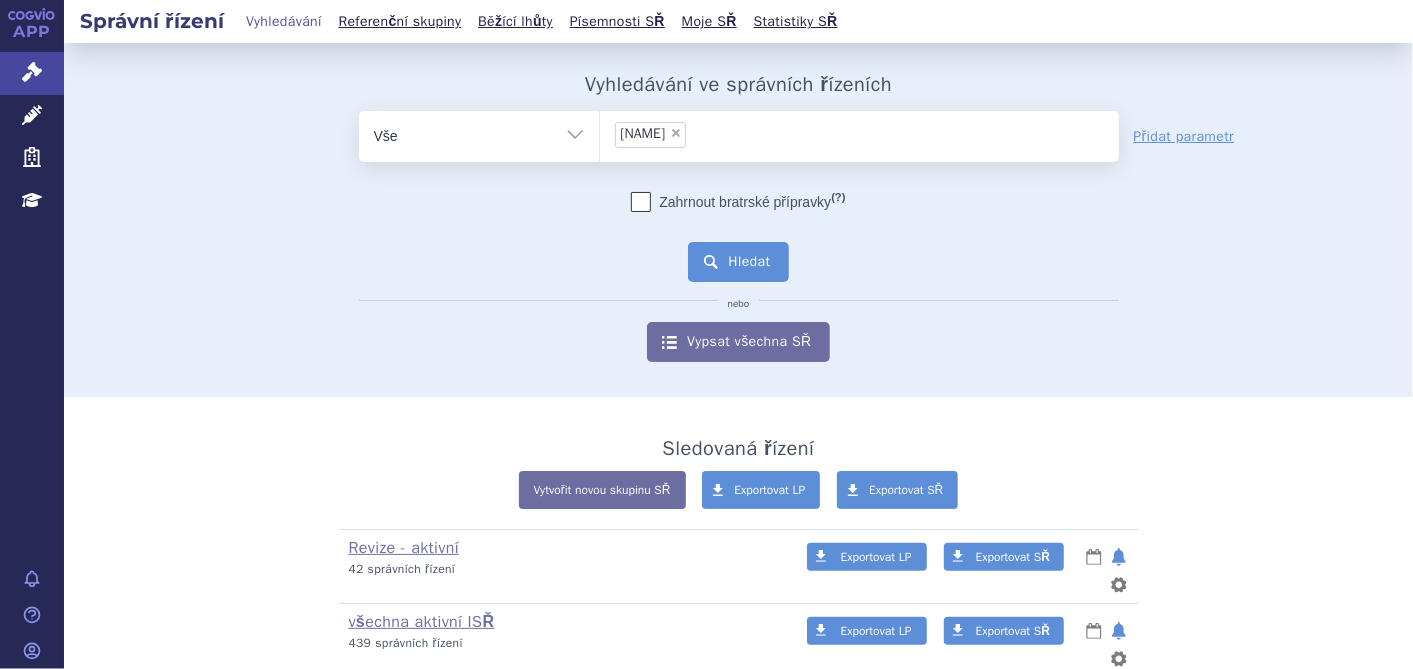 click on "Hledat" at bounding box center [738, 262] 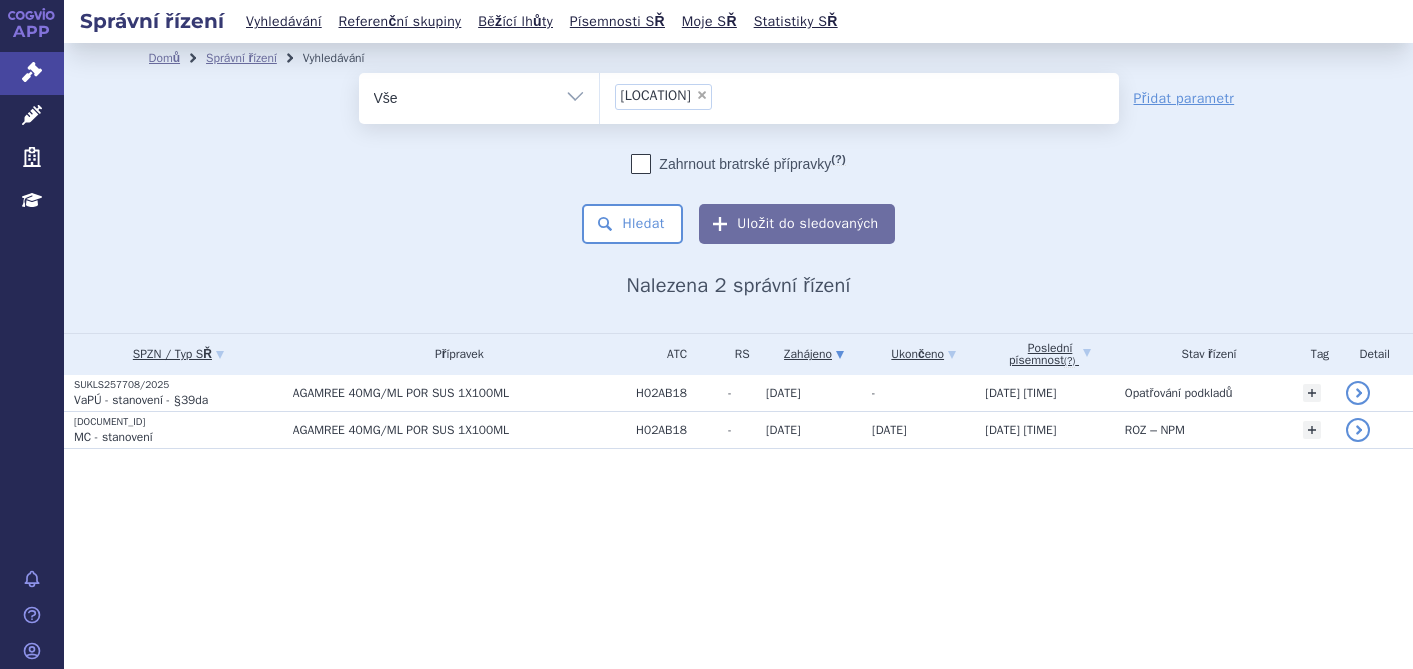 scroll, scrollTop: 0, scrollLeft: 0, axis: both 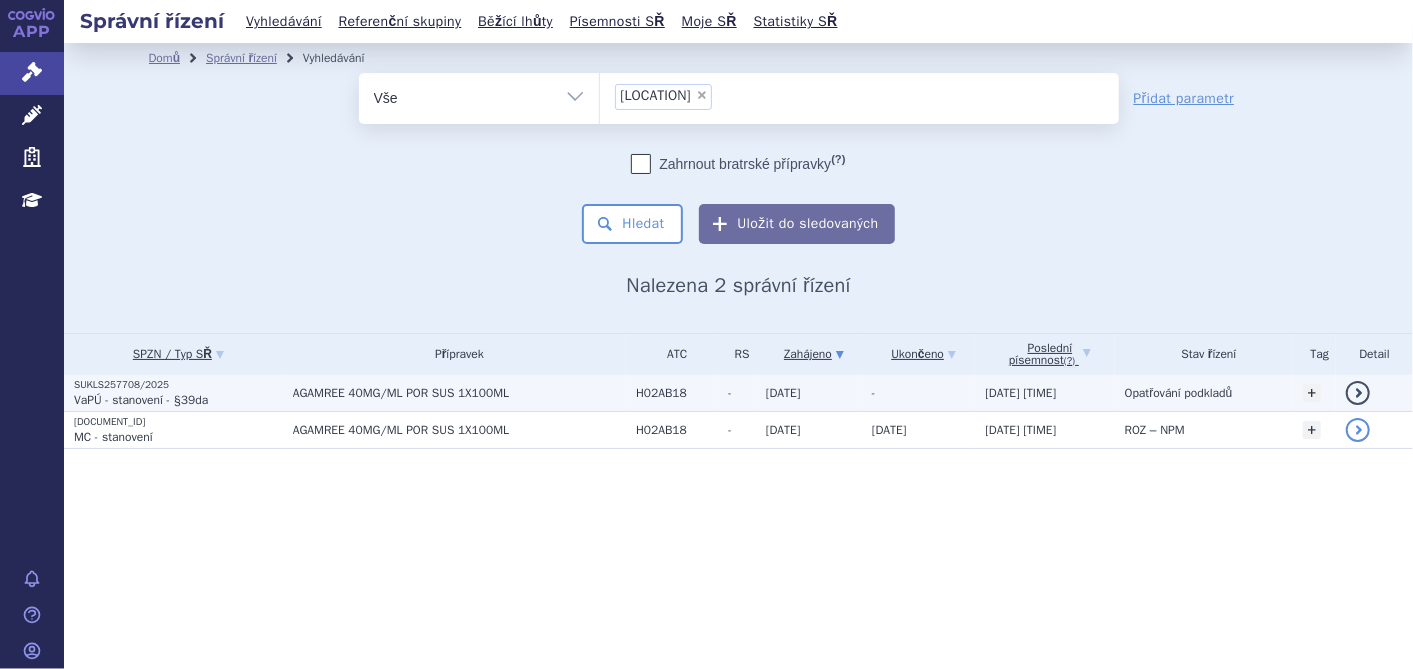 click on "VaPÚ - stanovení - §39da" at bounding box center [141, 400] 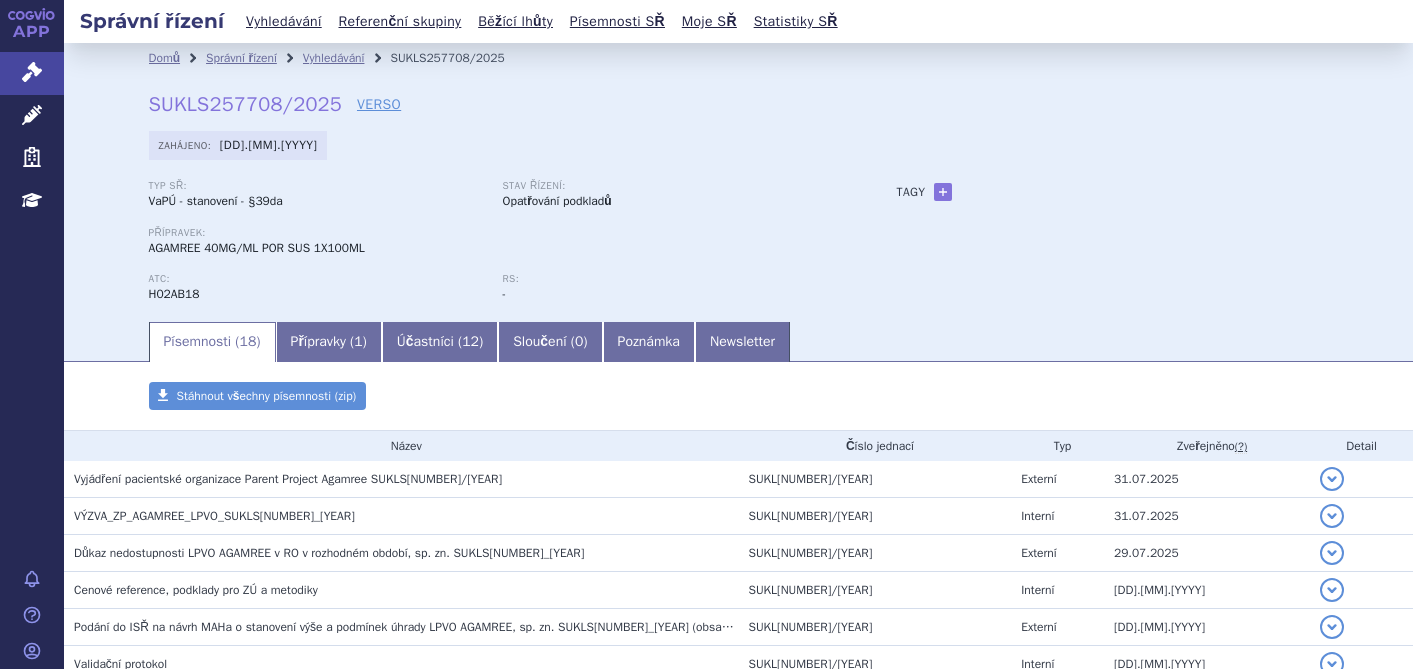 scroll, scrollTop: 0, scrollLeft: 0, axis: both 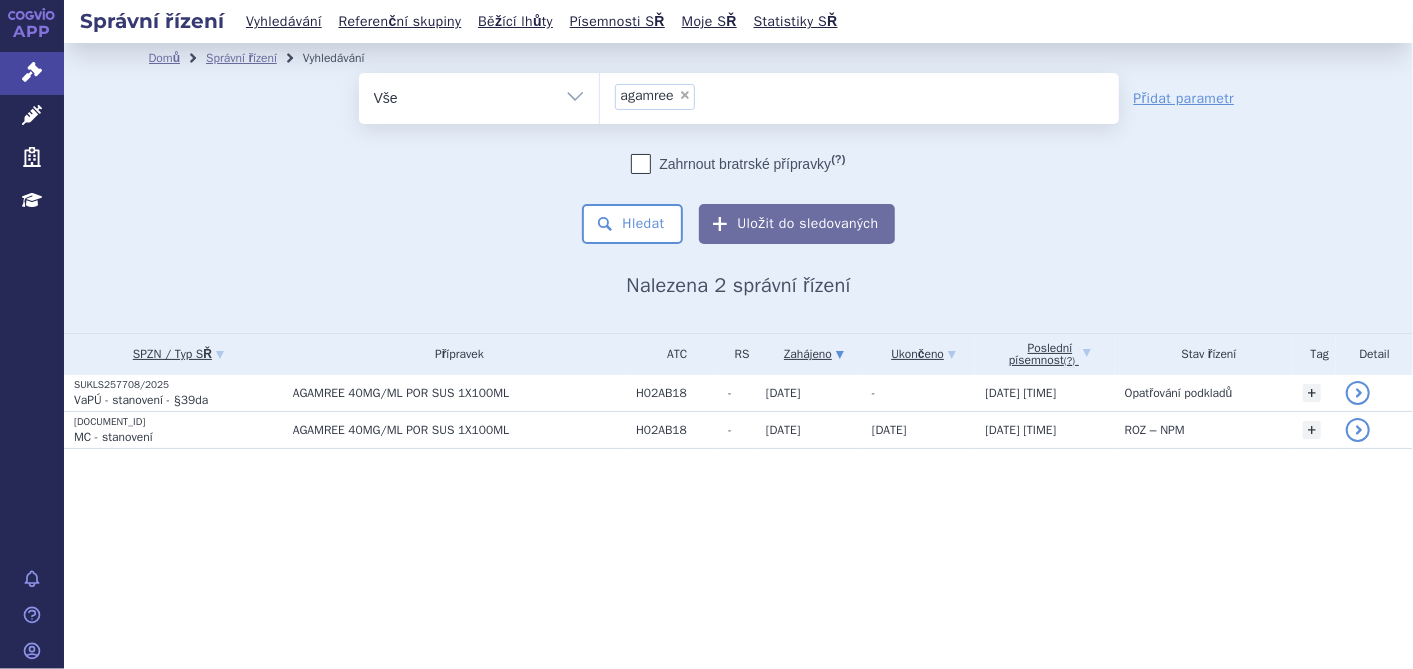 click on "×" at bounding box center (685, 95) 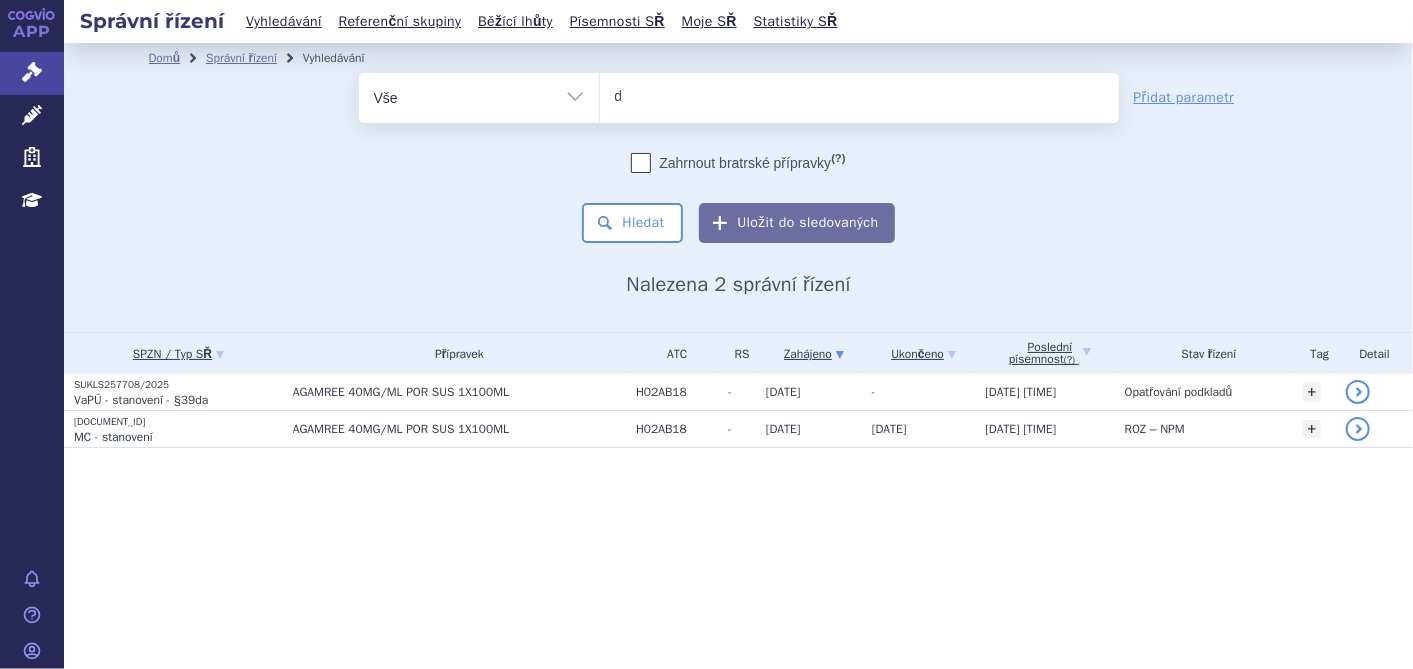 type on "da" 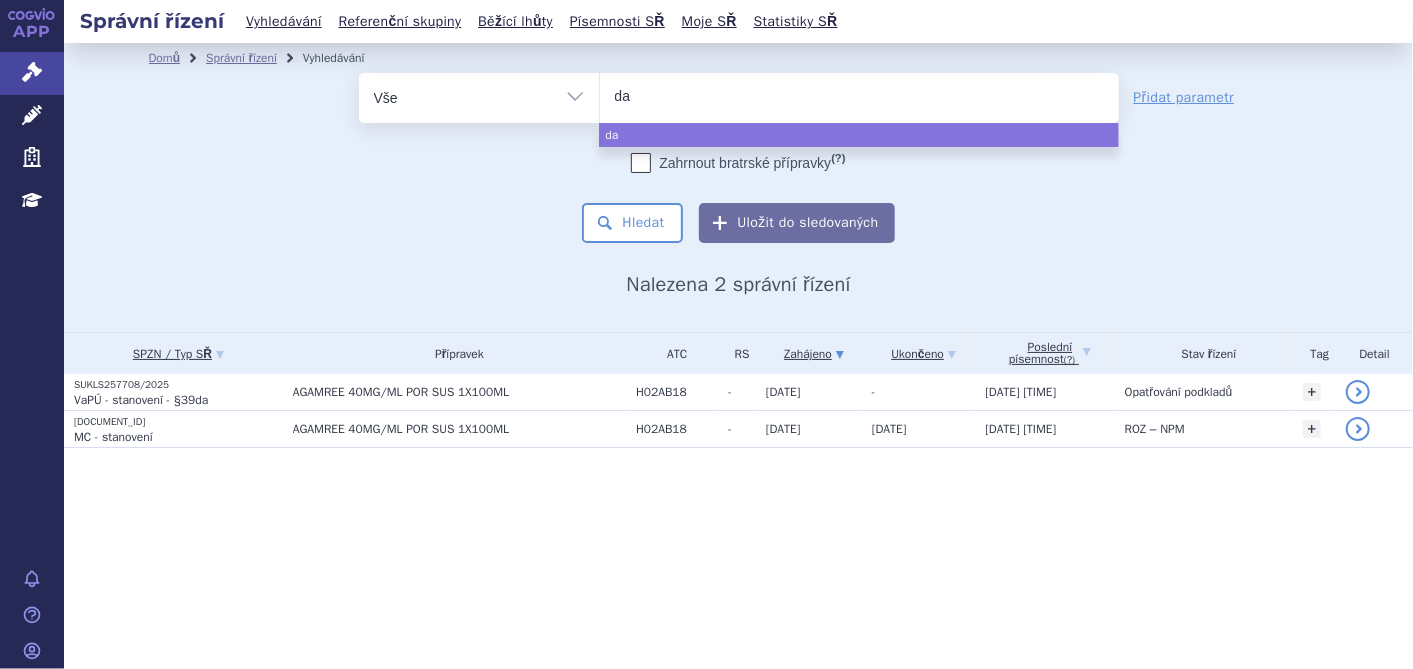 type on "dar" 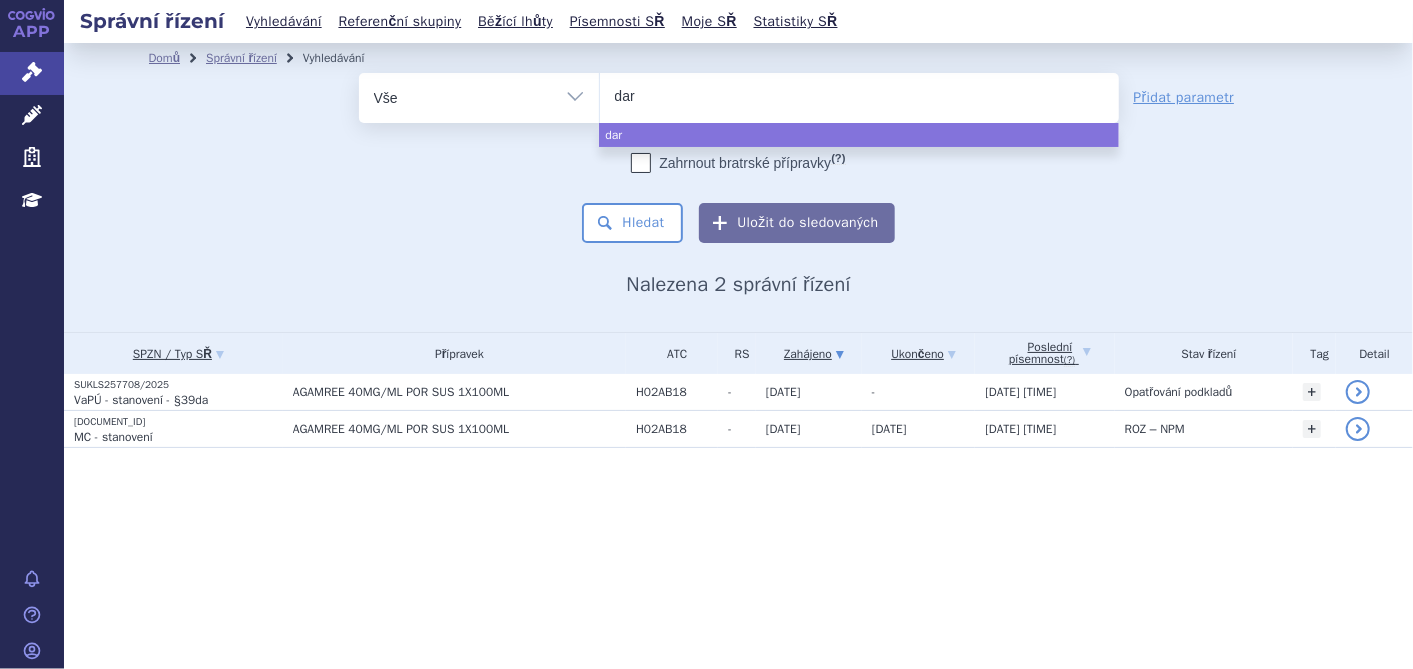 type on "daro" 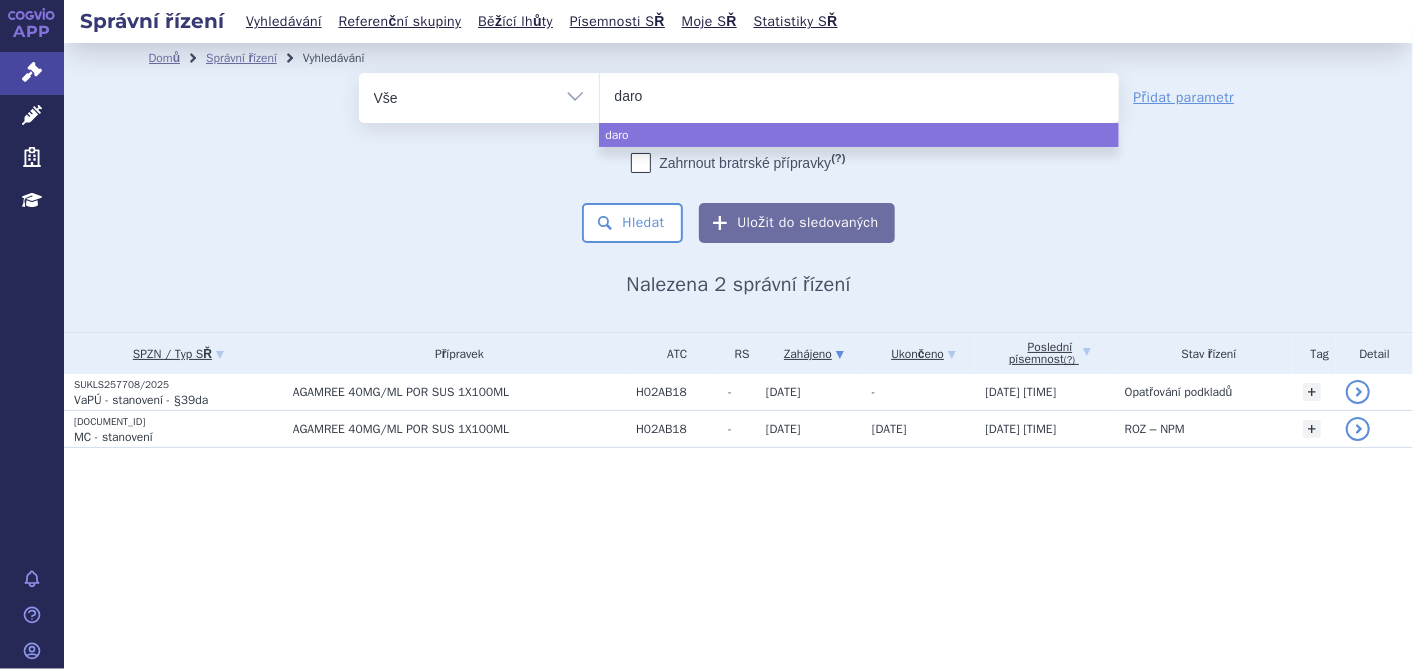 type on "darol" 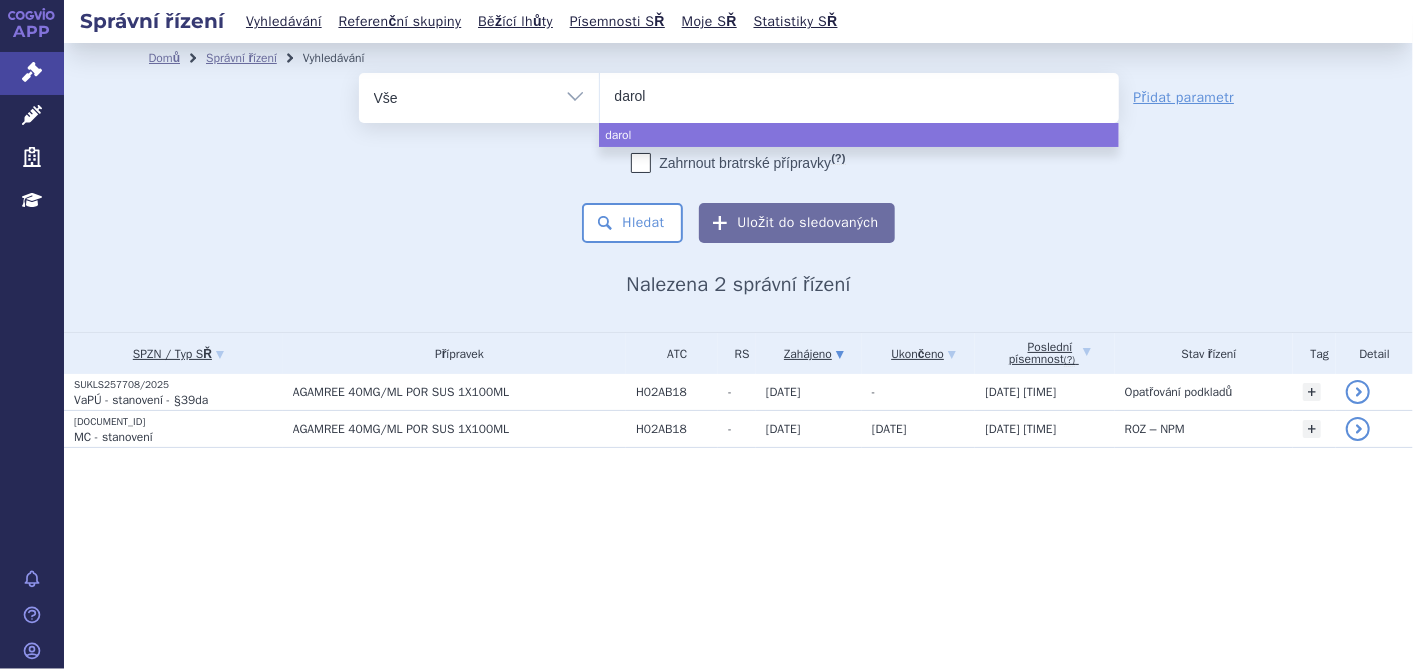 type on "darolu" 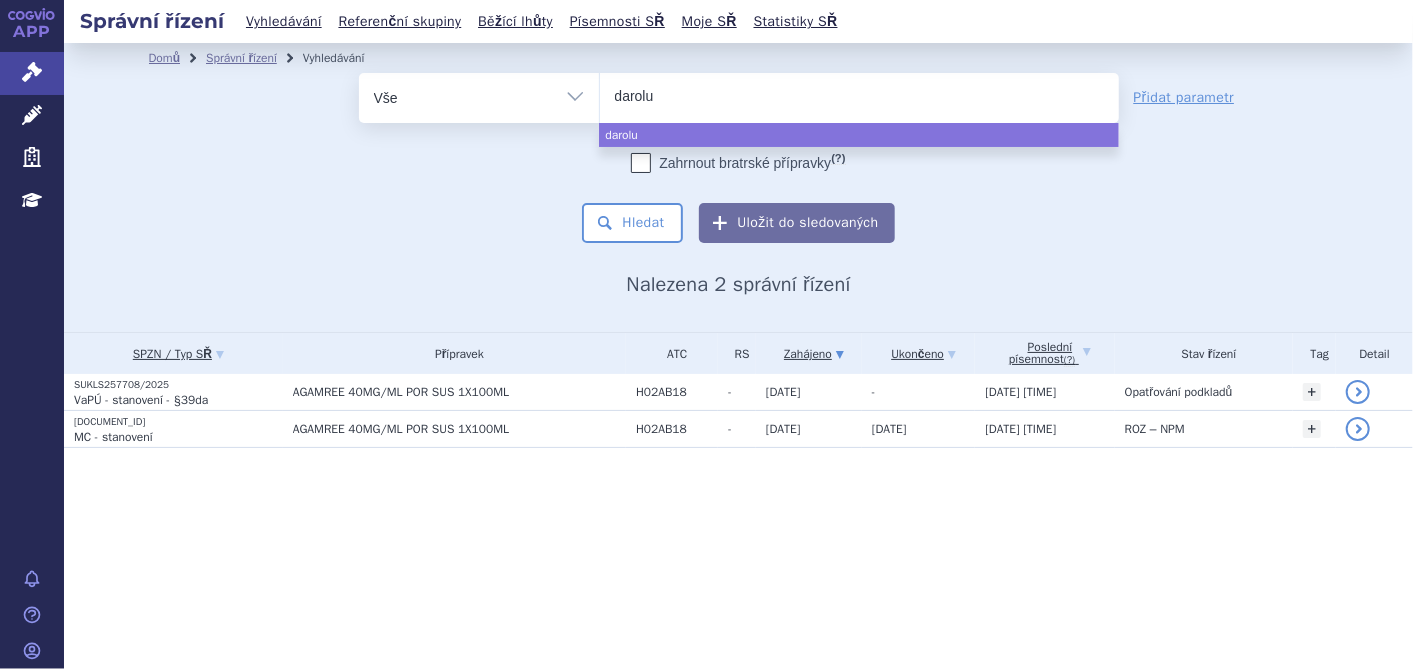 type on "darolut" 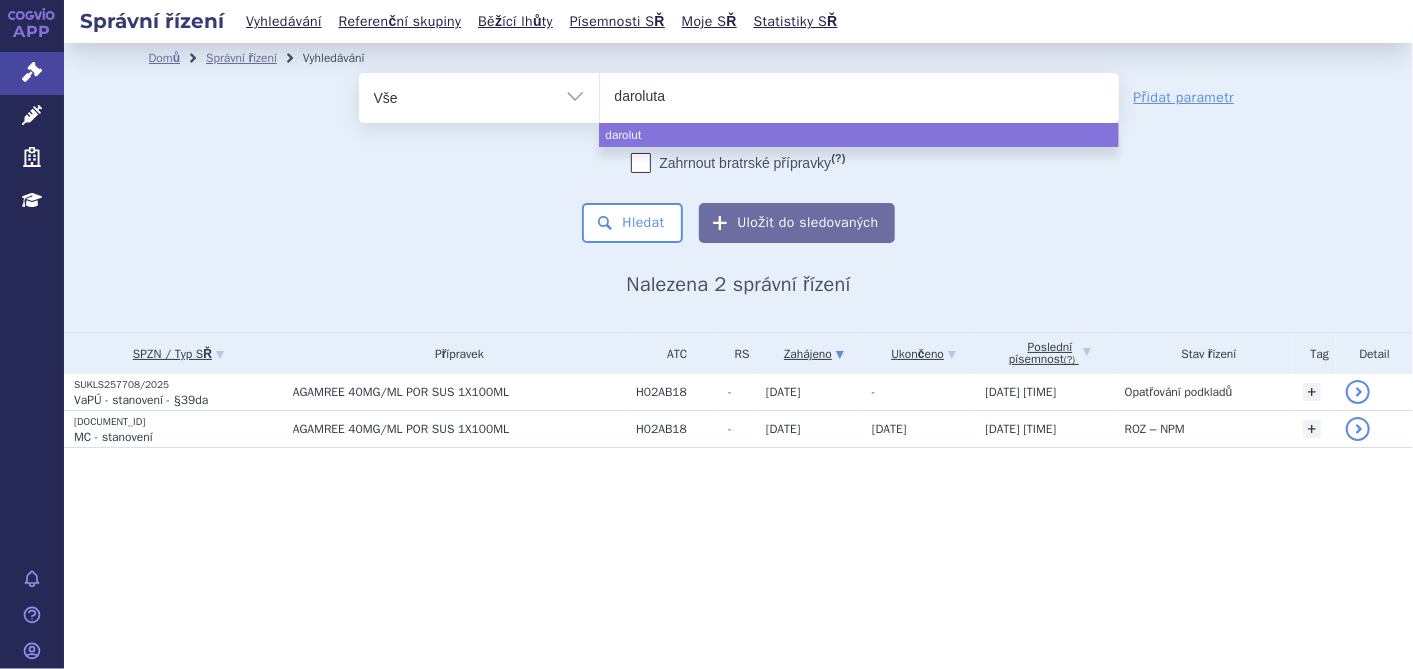 type on "darolutam" 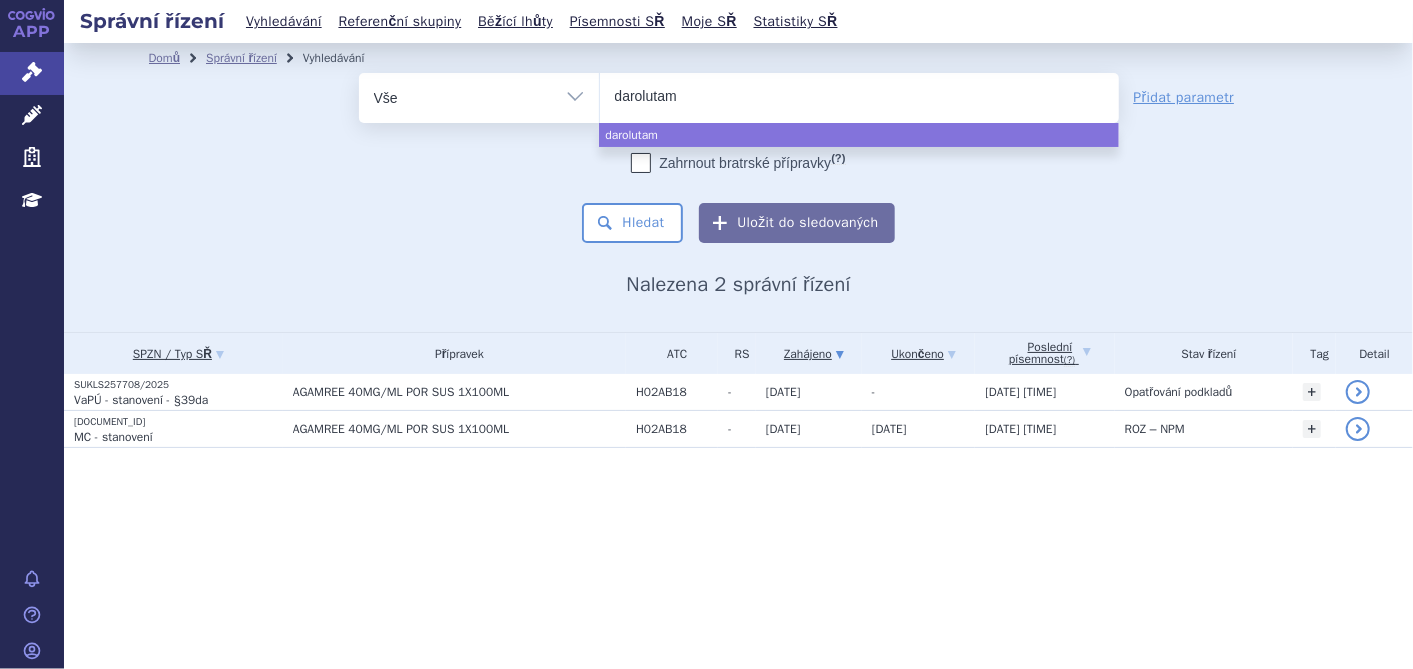 type on "darolutami" 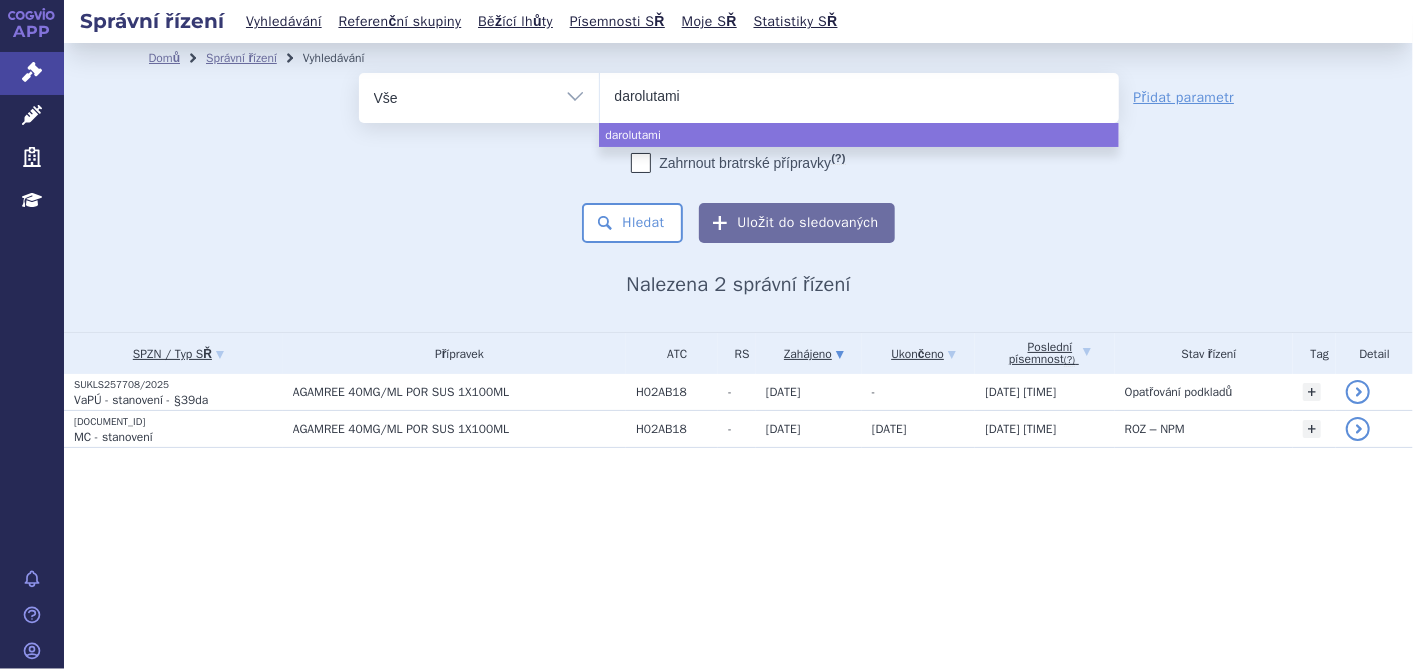 type on "darolutamid" 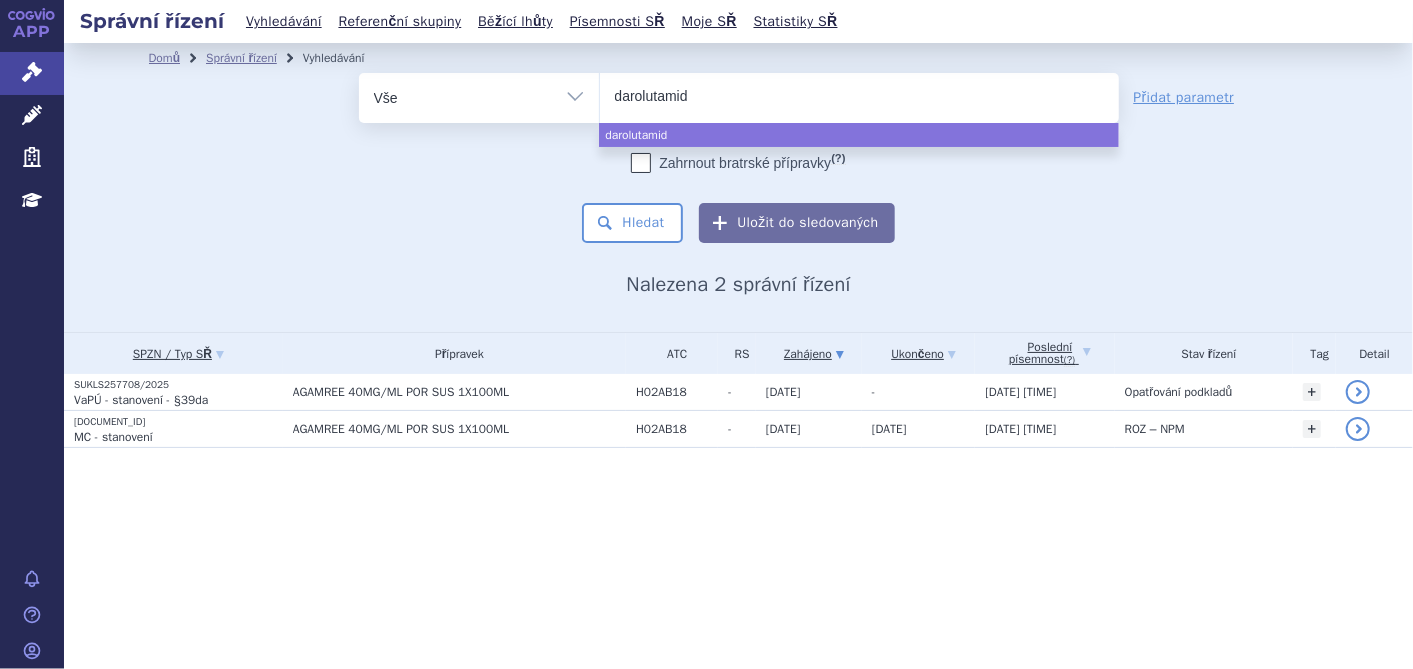 select on "darolutamid" 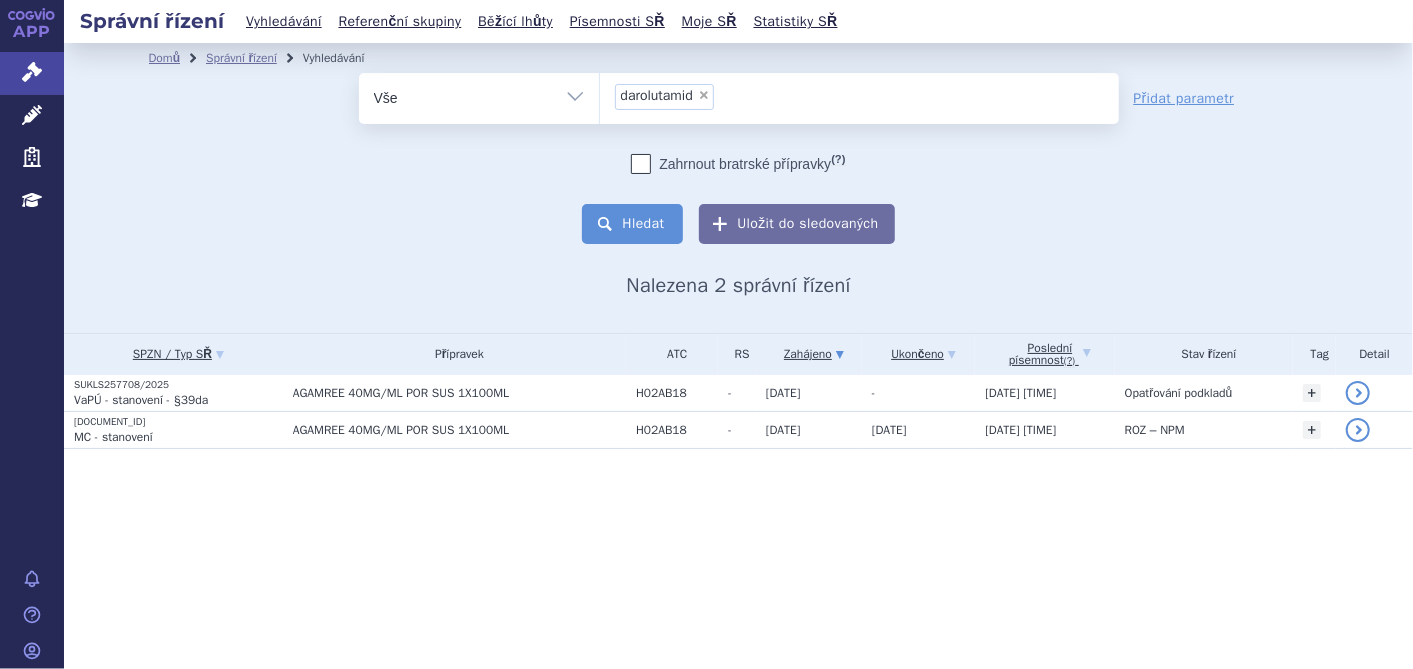 click on "Hledat" at bounding box center [632, 224] 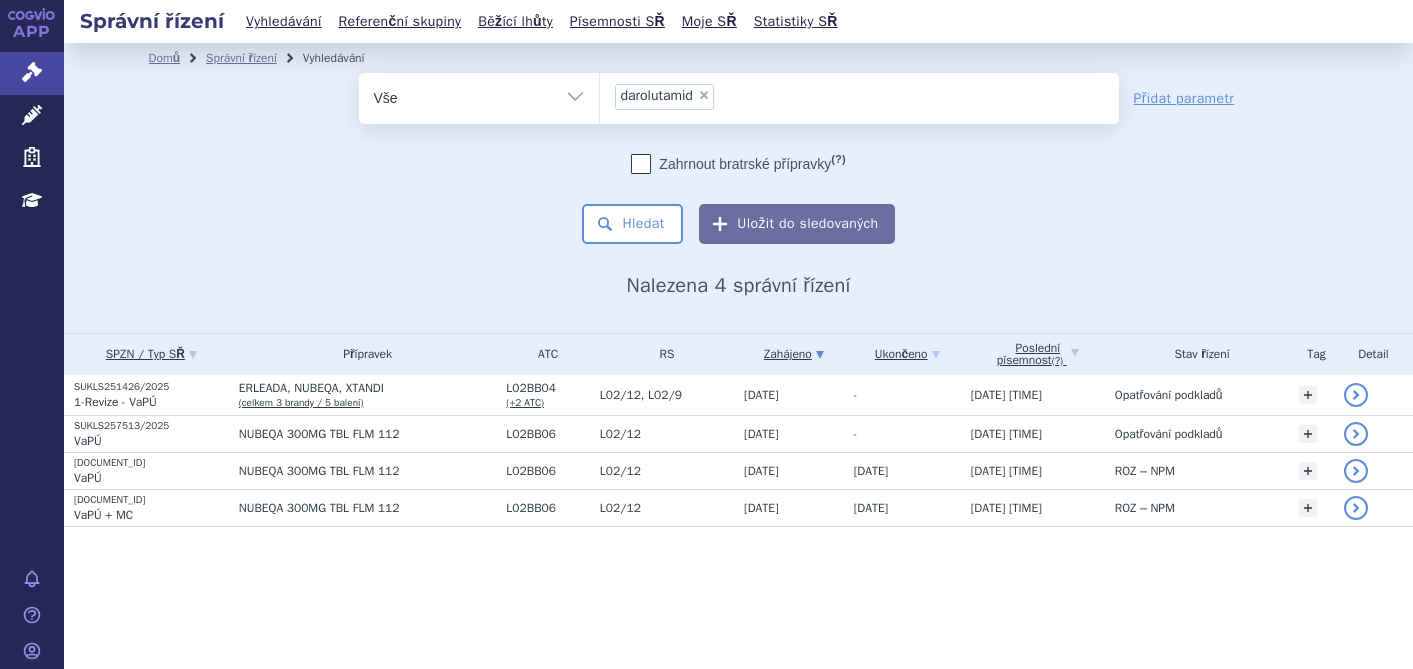 scroll, scrollTop: 0, scrollLeft: 0, axis: both 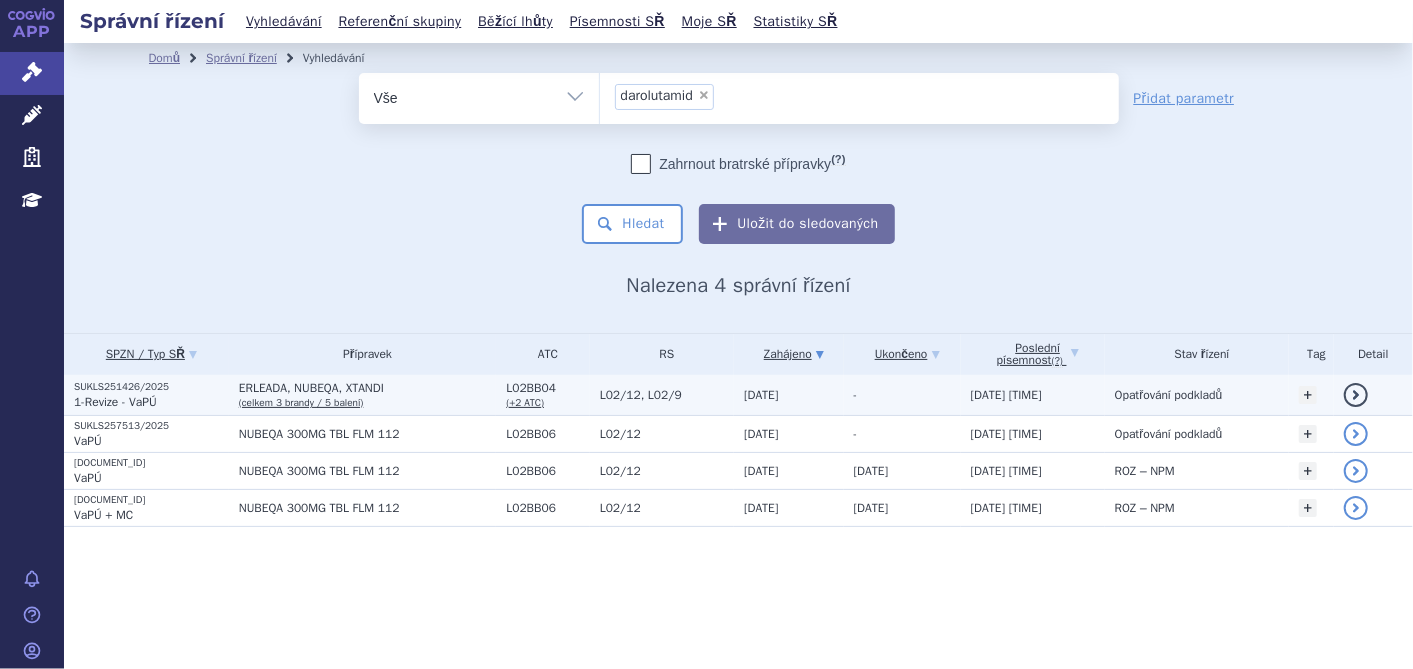 click on "SUKLS251426/2025" at bounding box center (151, 387) 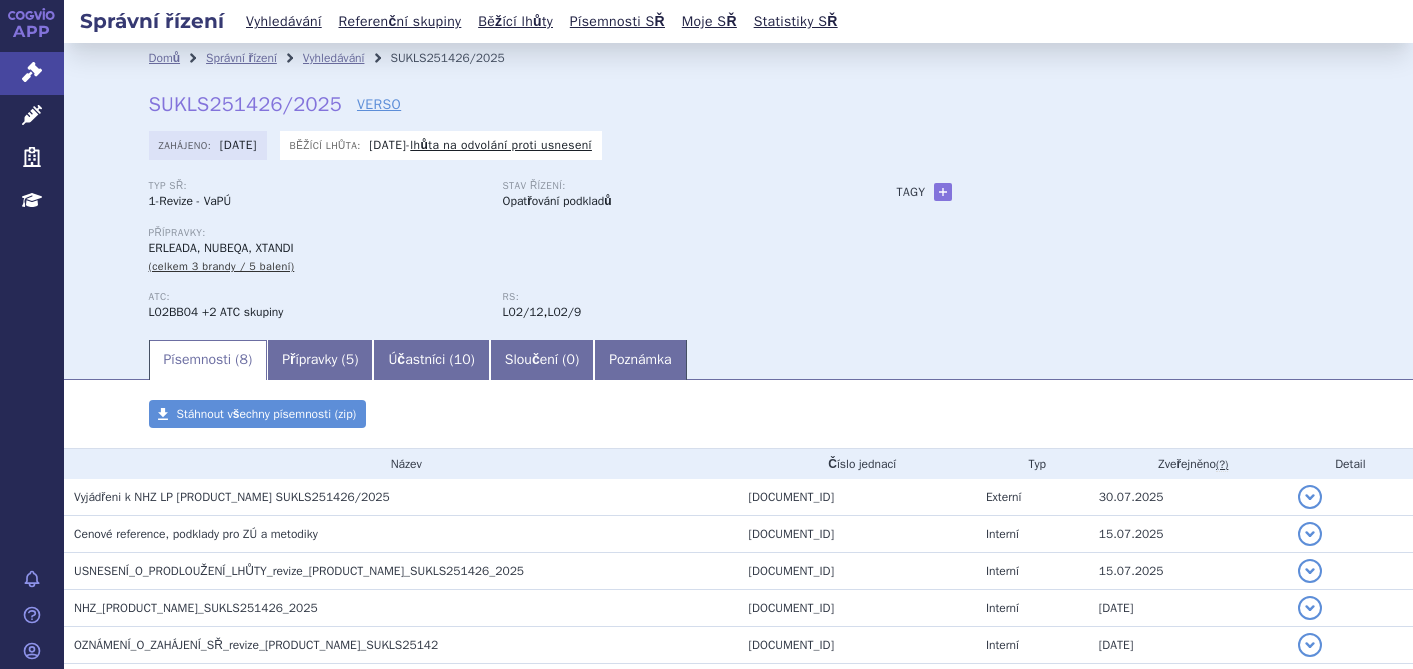 scroll, scrollTop: 0, scrollLeft: 0, axis: both 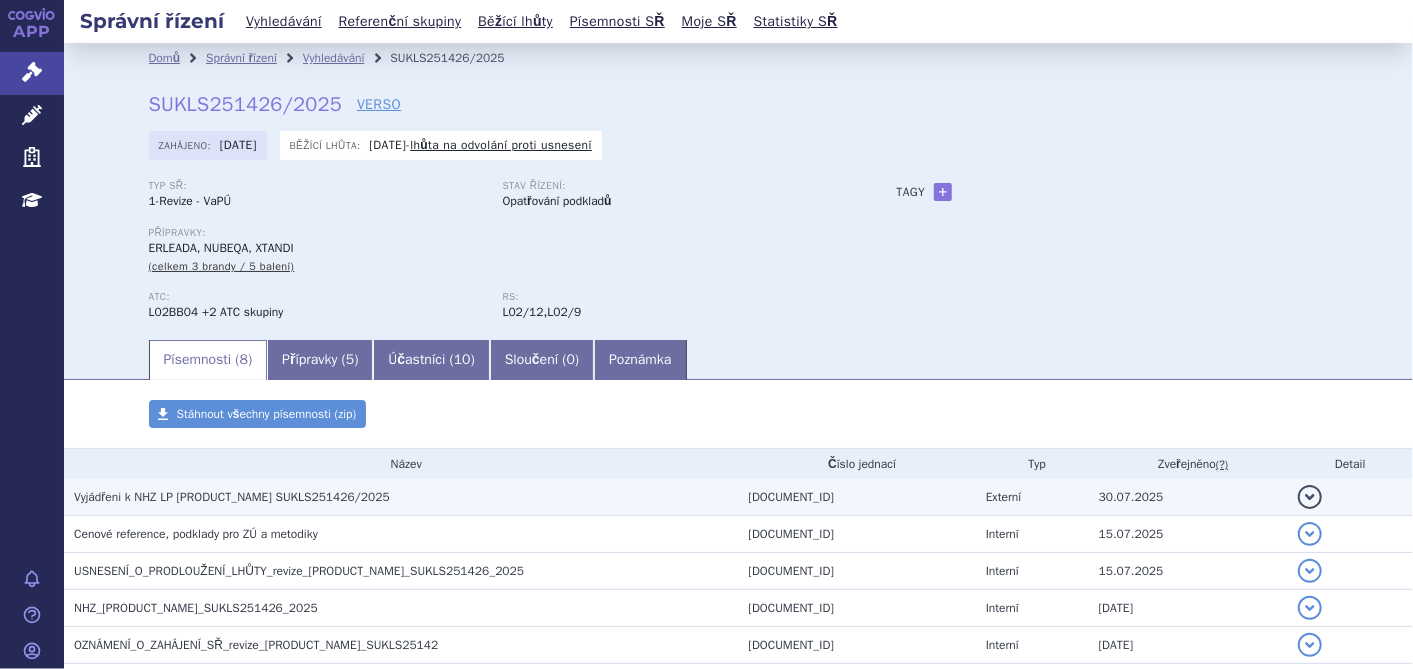 click on "Vyjádřeni k NHZ LP [PRODUCT_NAME] SUKLS251426/2025" at bounding box center (232, 497) 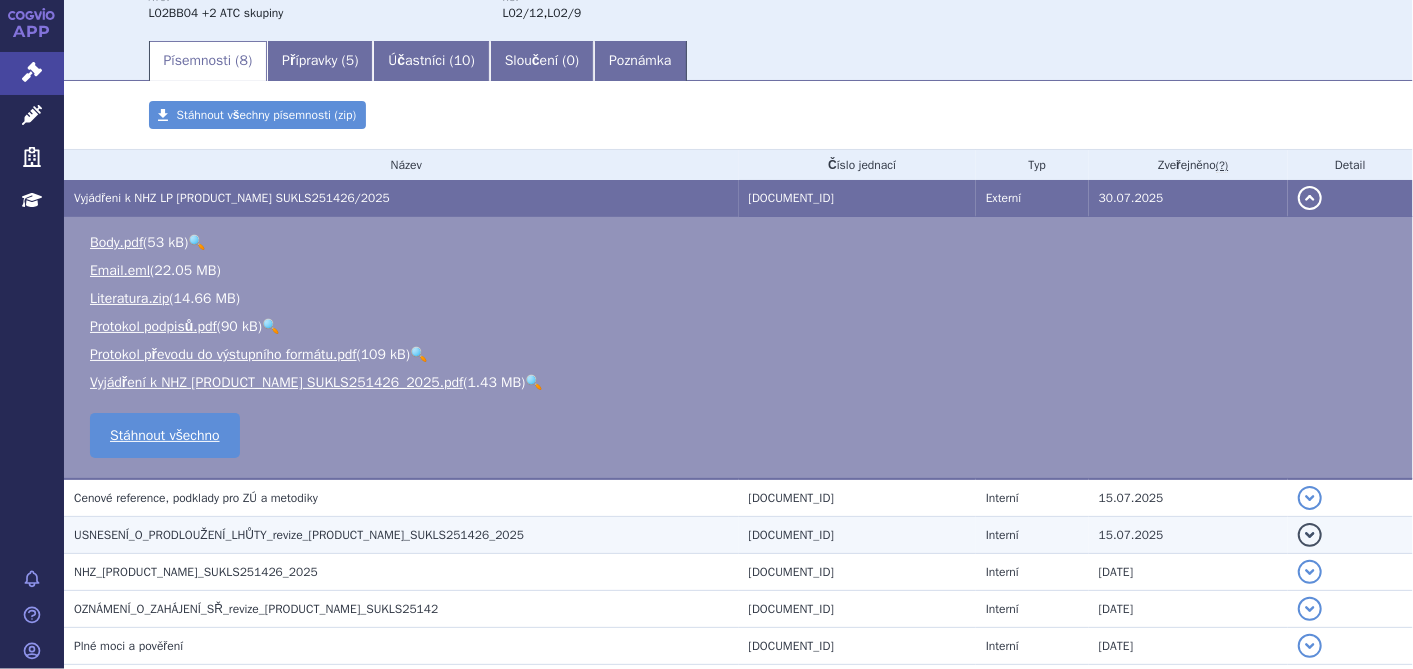 scroll, scrollTop: 333, scrollLeft: 0, axis: vertical 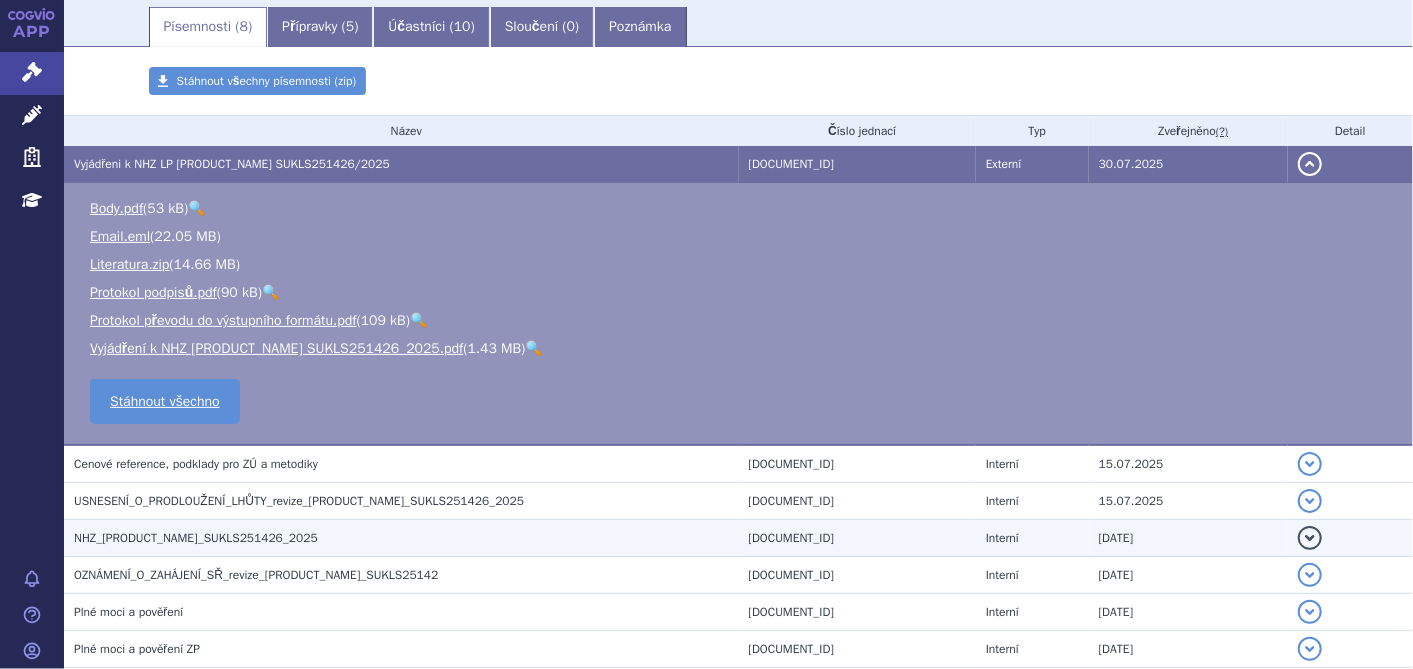 click on "NHZ_[PRODUCT_NAME]_SUKLS251426_2025" at bounding box center [196, 538] 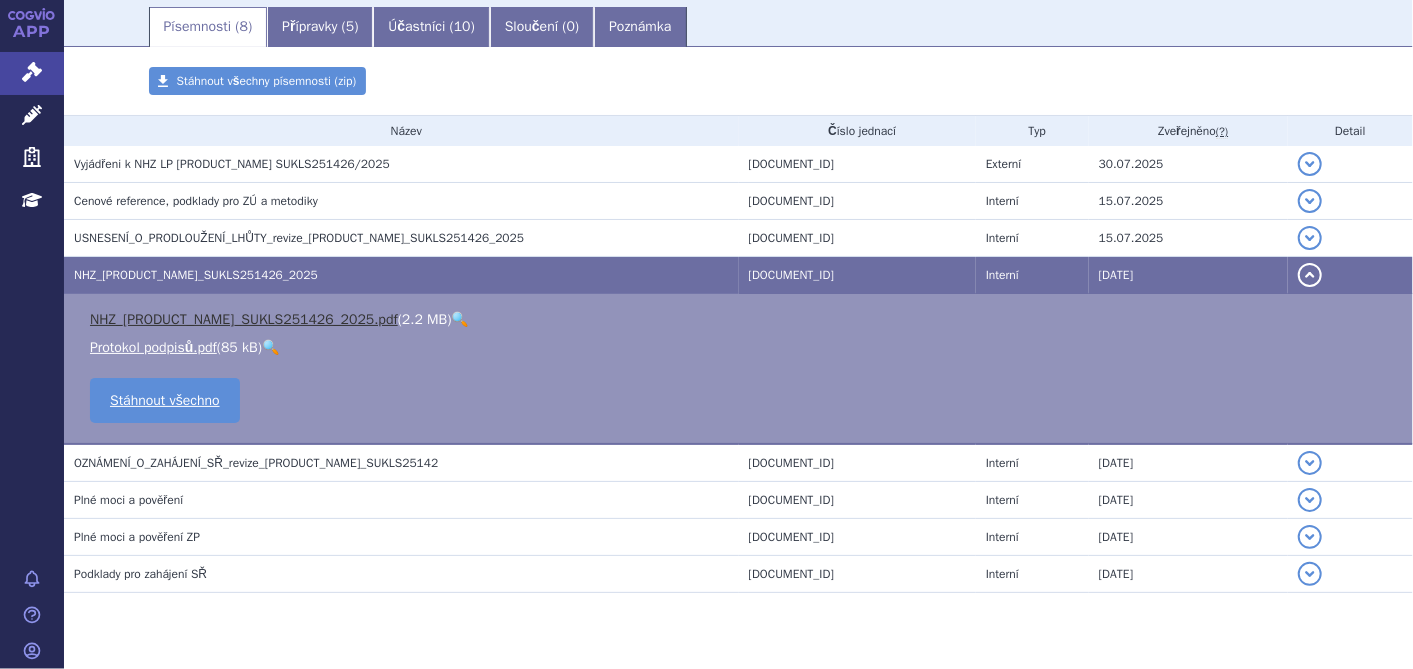 click on "NHZ_[PRODUCT_NAME]_SUKLS251426_2025.pdf" at bounding box center [244, 319] 